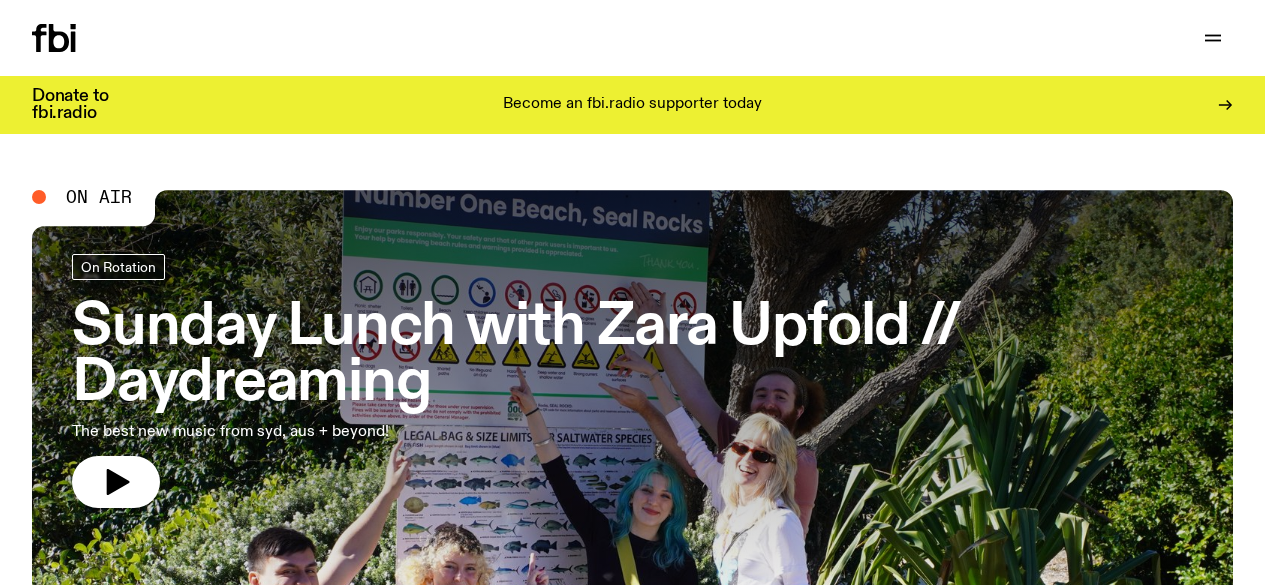 scroll, scrollTop: 0, scrollLeft: 0, axis: both 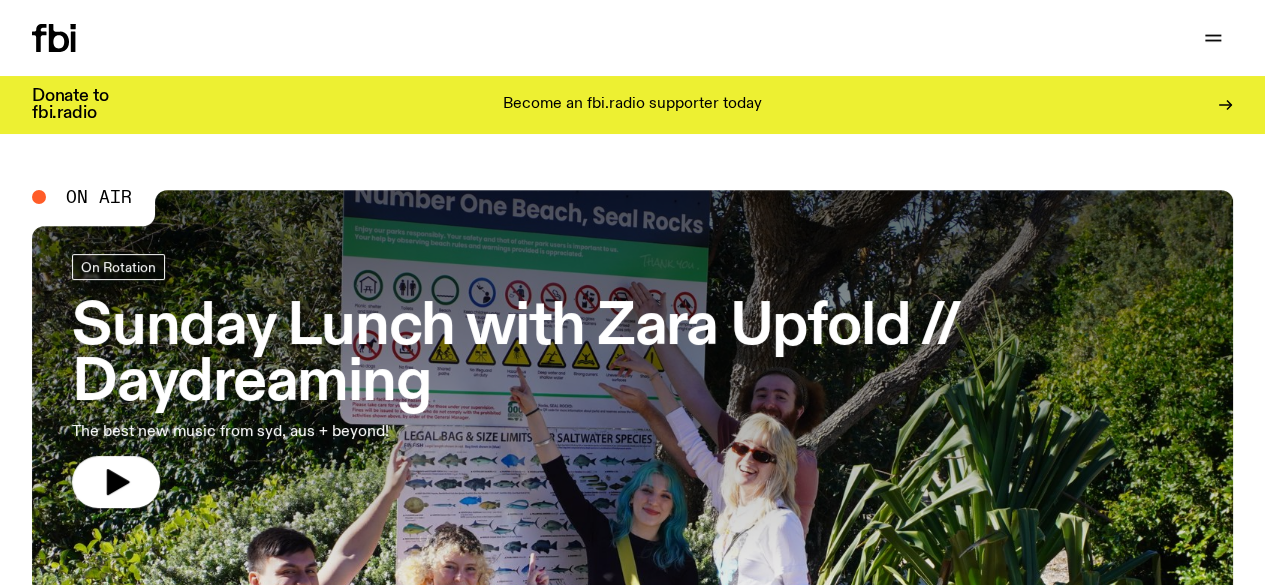 click on "Schedule" 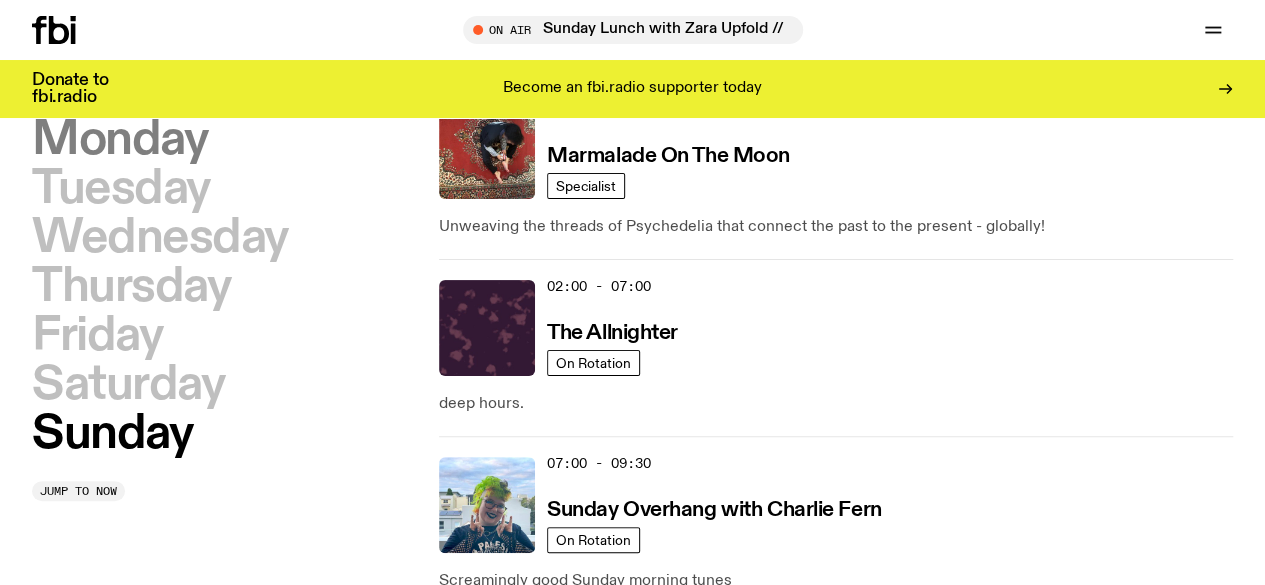 scroll, scrollTop: 0, scrollLeft: 0, axis: both 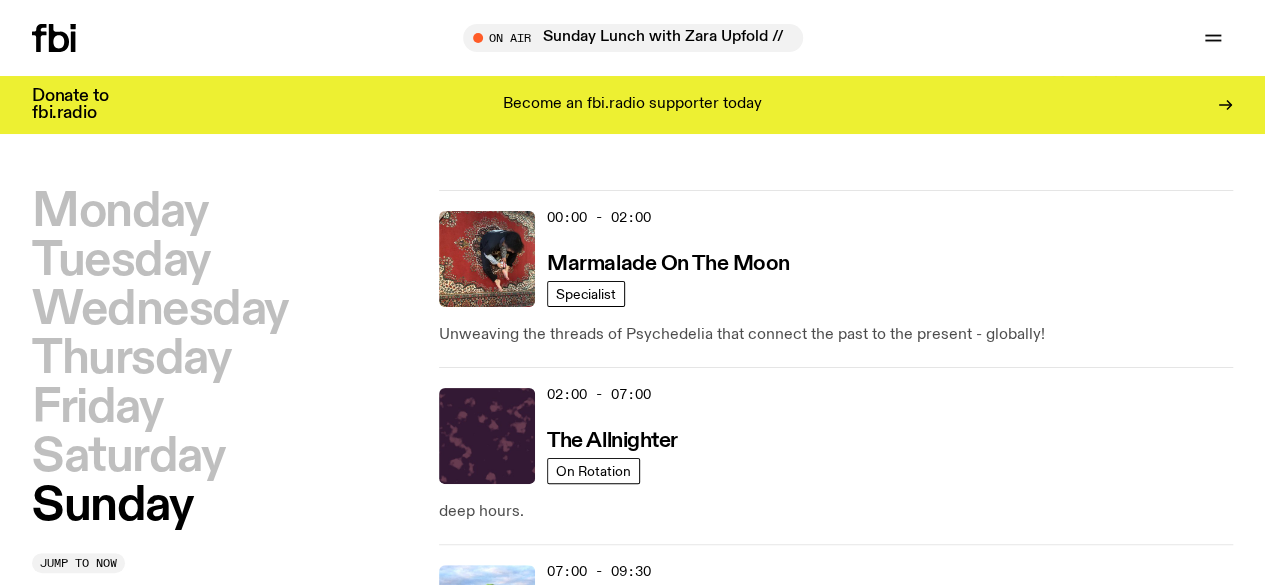 click on "Explore" 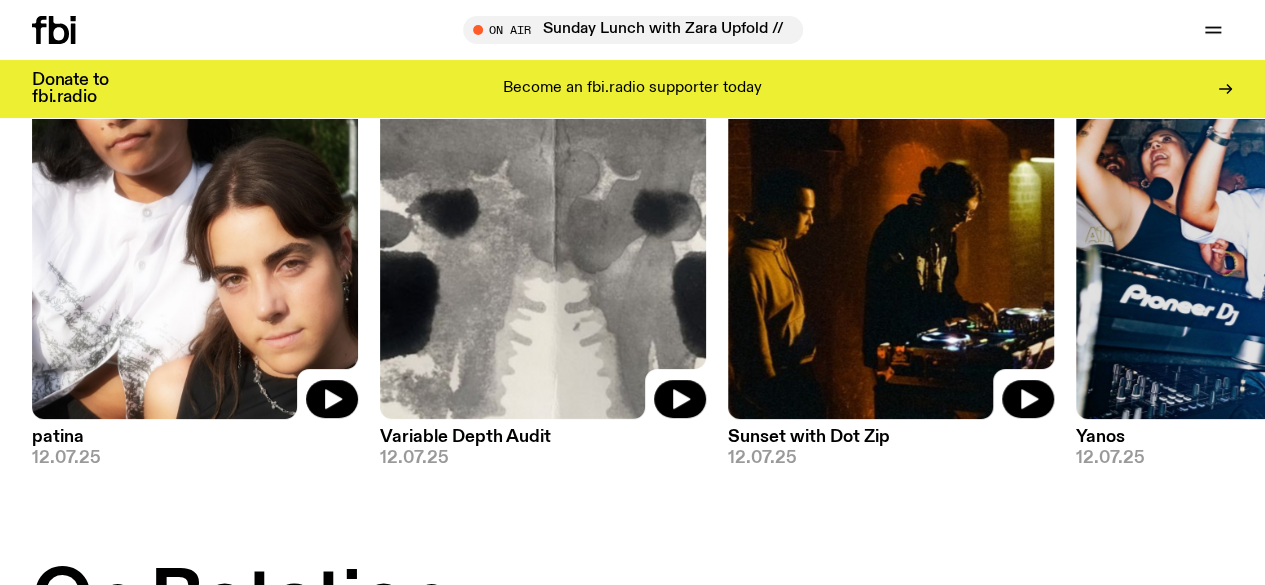 scroll, scrollTop: 0, scrollLeft: 0, axis: both 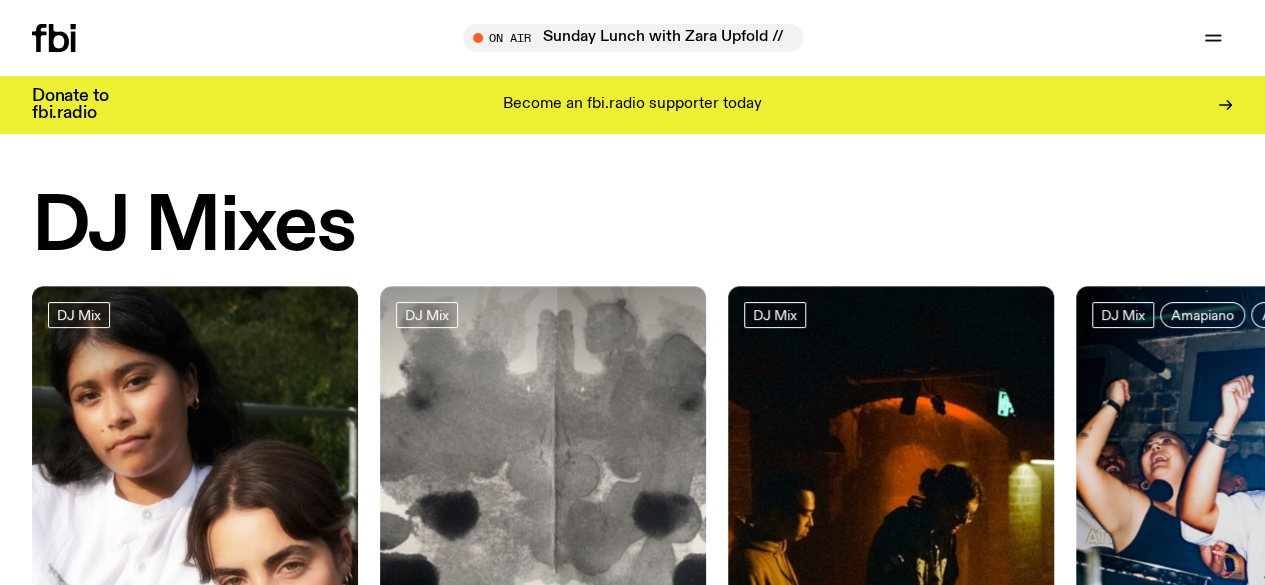 click 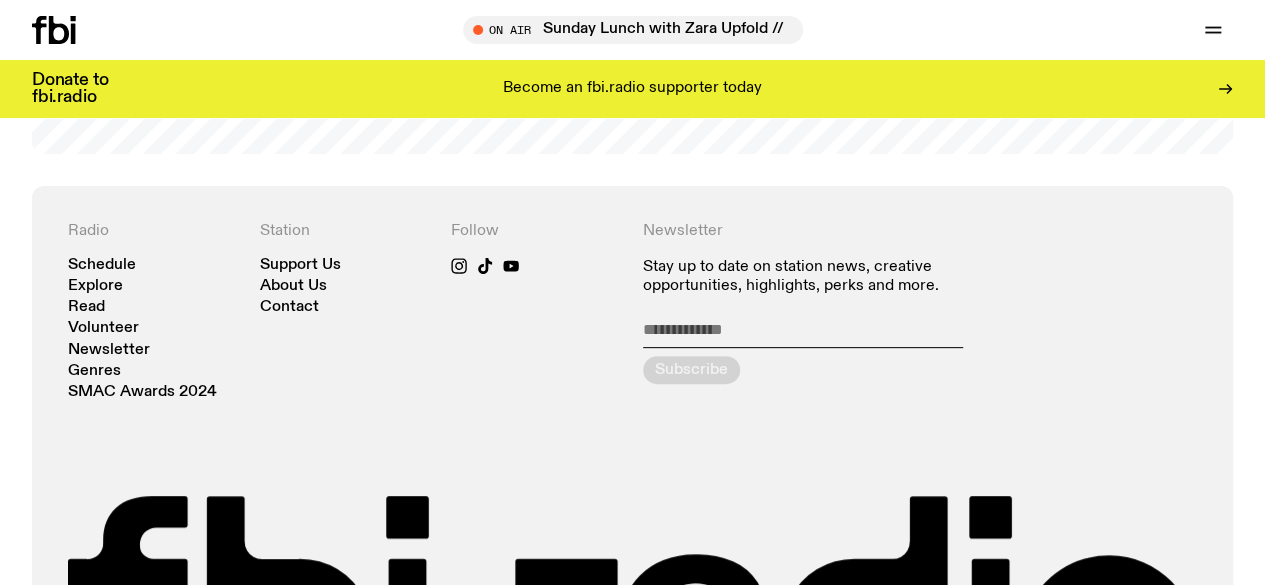 scroll, scrollTop: 3974, scrollLeft: 0, axis: vertical 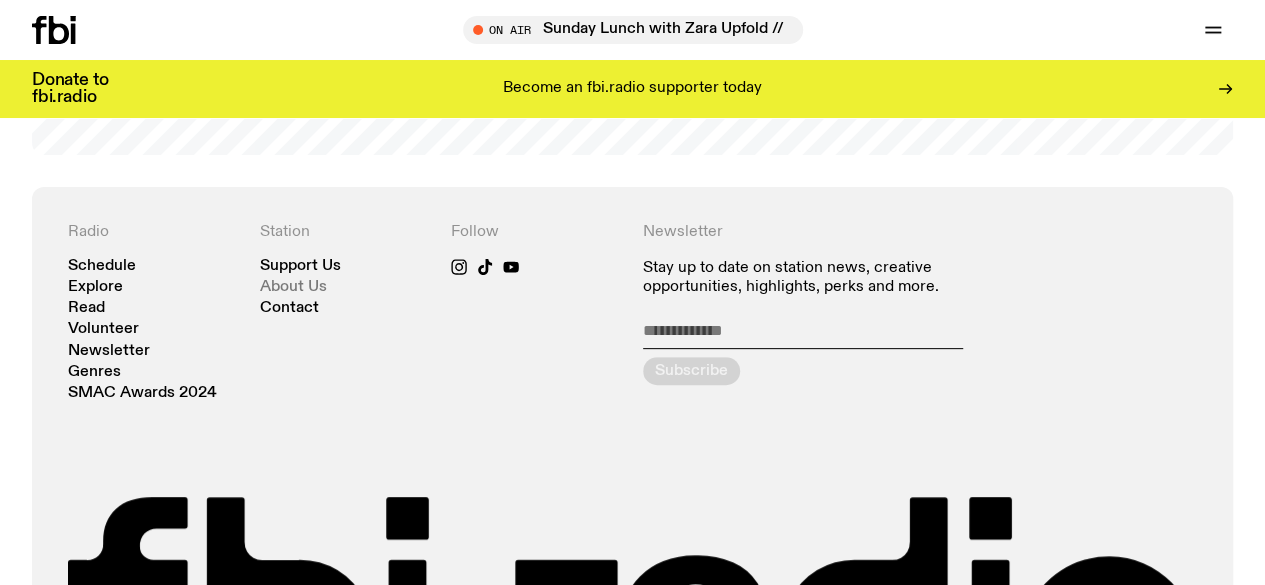 click on "About Us" 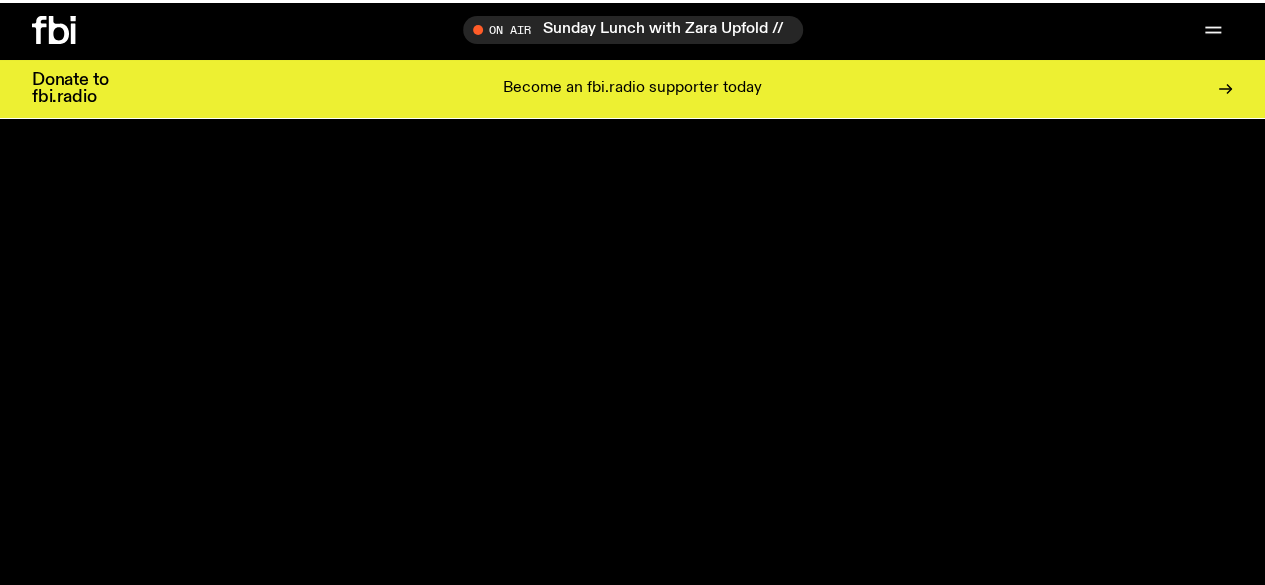 scroll, scrollTop: 0, scrollLeft: 0, axis: both 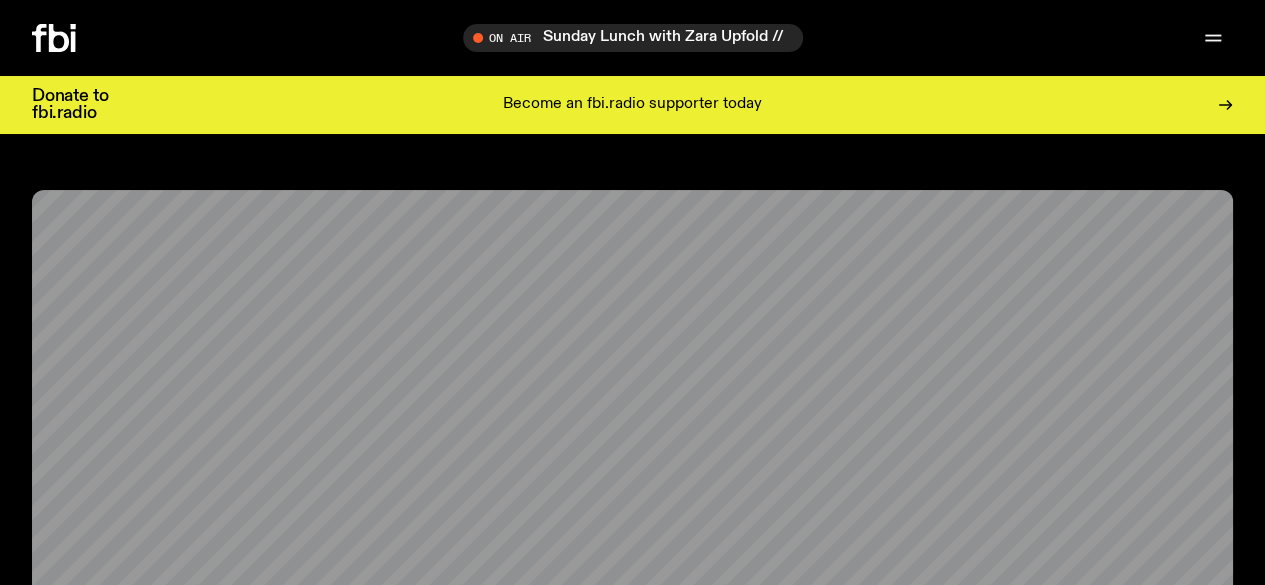 click on "Schedule Explore Read Volunteer Newsletter About Us Contact Champions of emerging Sydney music and culture since 2003. Support Us On Air Sunday Lunch with [FIRST] [LAST] // Daydreaming Tune in live Schedule Explore Read Volunteer Newsletter On Air Sunday Lunch with [FIRST] [LAST] // Daydreaming Tune in live On Air Sunday Lunch with [FIRST] [LAST] // Daydreaming Sunday Lunch with [FIRST] [LAST] // Daydreaming Tune in live Support Us Donate to fbi.radio Become an fbi.radio supporter today About Us fbi.radio is an independent, not for profit community radio station. We are an evolving community of local broadcasters and creatives. Every day, our hundreds of dedicated volunteers champion new local music, voices and stories. What is fbi.radio? Our vision is to champion Sydney’s emerging and independent music, arts and culture - at home and beyond. We create a community of young broadcasters and creatives, and empower our volunteers to discover and showcase local independent artists. Sign up to our newsletter [FIRST] [LAST]" at bounding box center (632, 292) 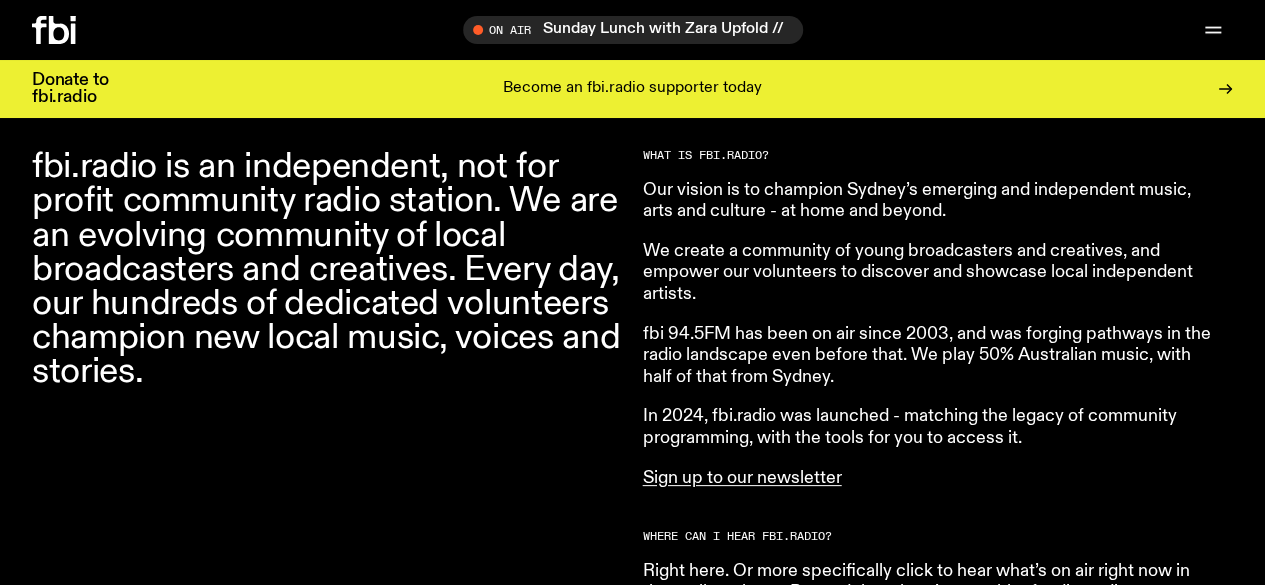 scroll, scrollTop: 674, scrollLeft: 0, axis: vertical 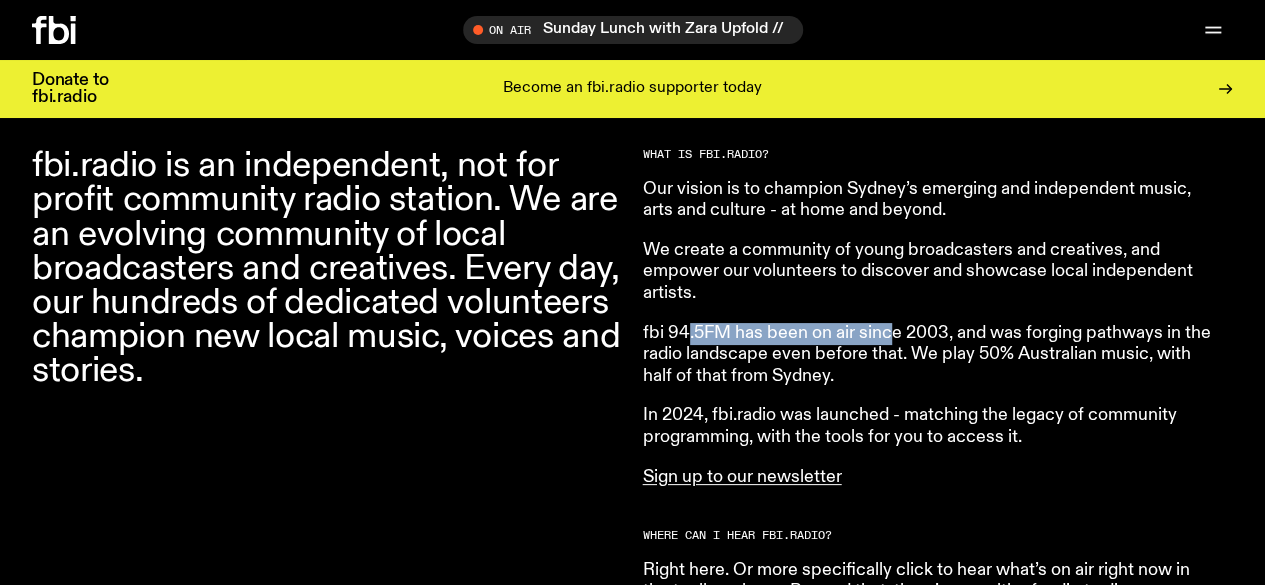 drag, startPoint x: 688, startPoint y: 331, endPoint x: 950, endPoint y: 352, distance: 262.84024 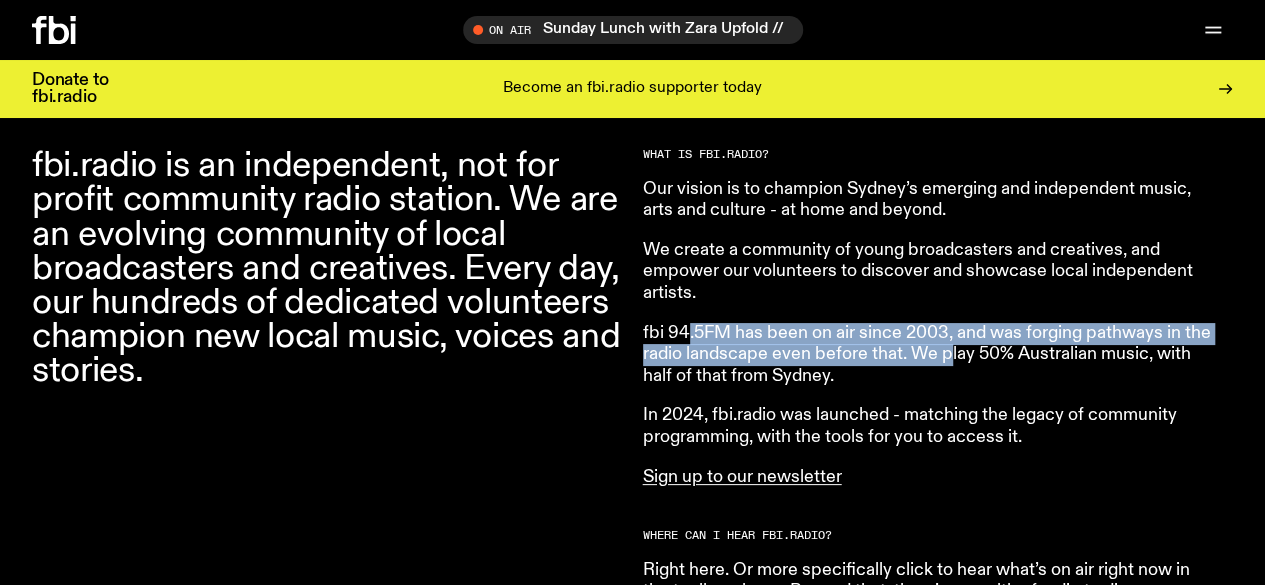 click on "fbi 94.5FM has been on air since 2003, and was forging pathways in the radio landscape even before that. We play 50% Australian music, with half of that from Sydney." 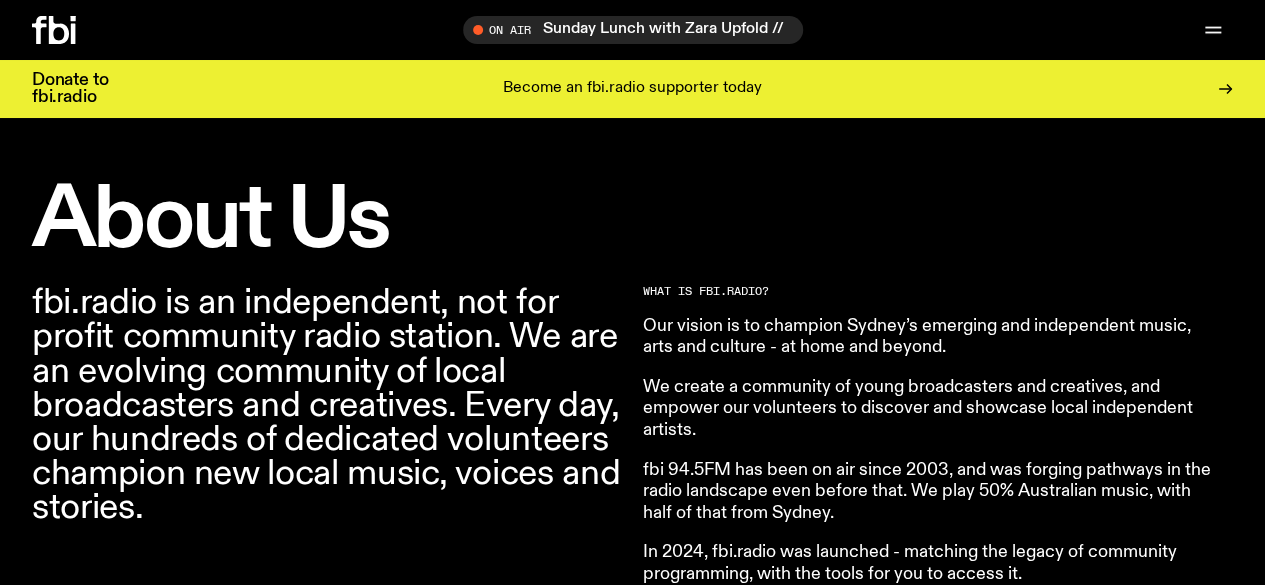 scroll, scrollTop: 0, scrollLeft: 0, axis: both 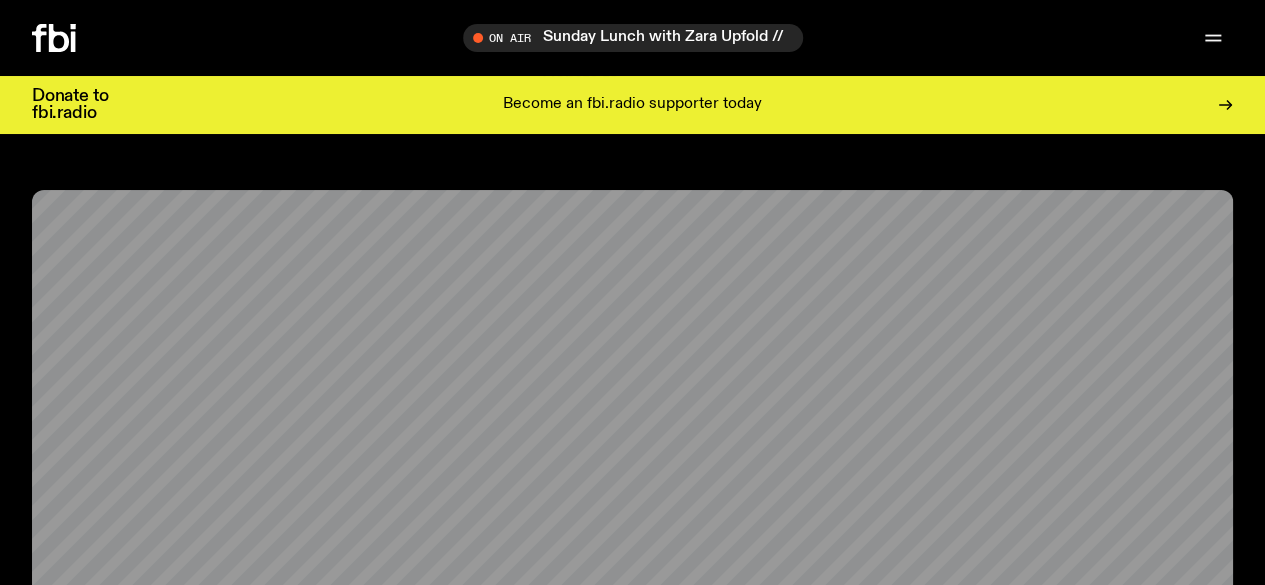 click 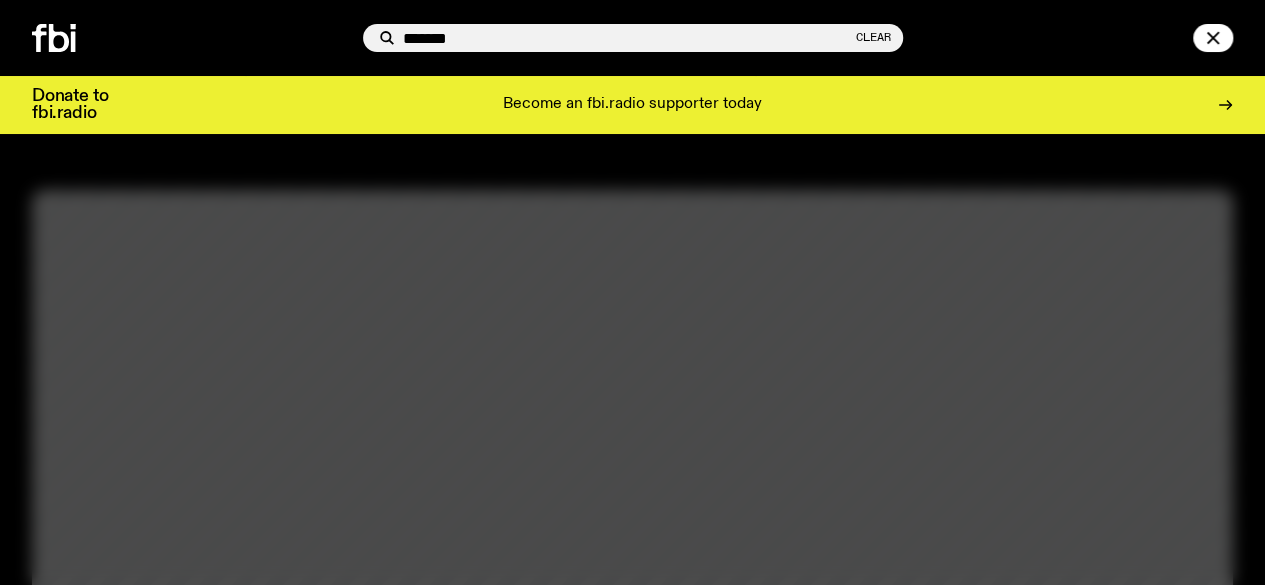 type on "*******" 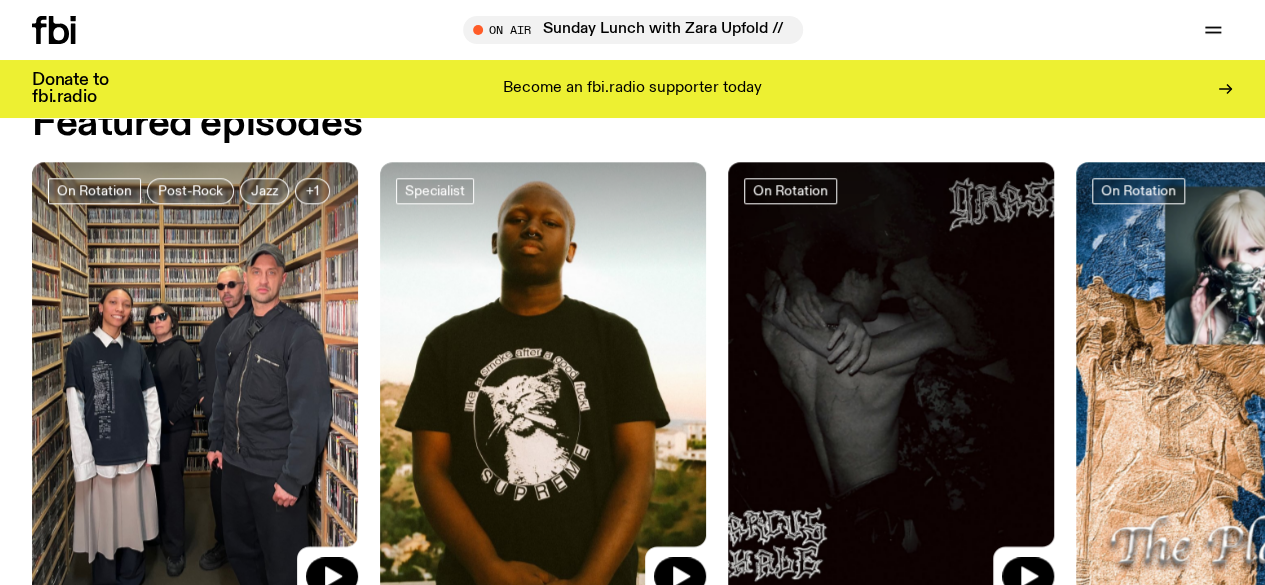 scroll, scrollTop: 756, scrollLeft: 0, axis: vertical 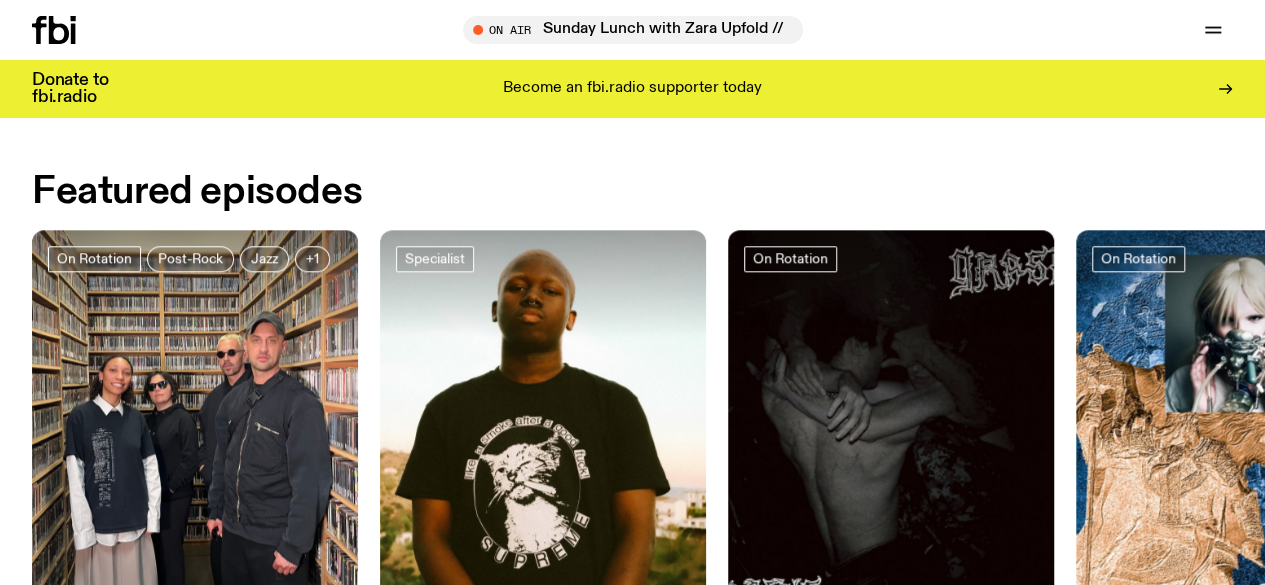 click 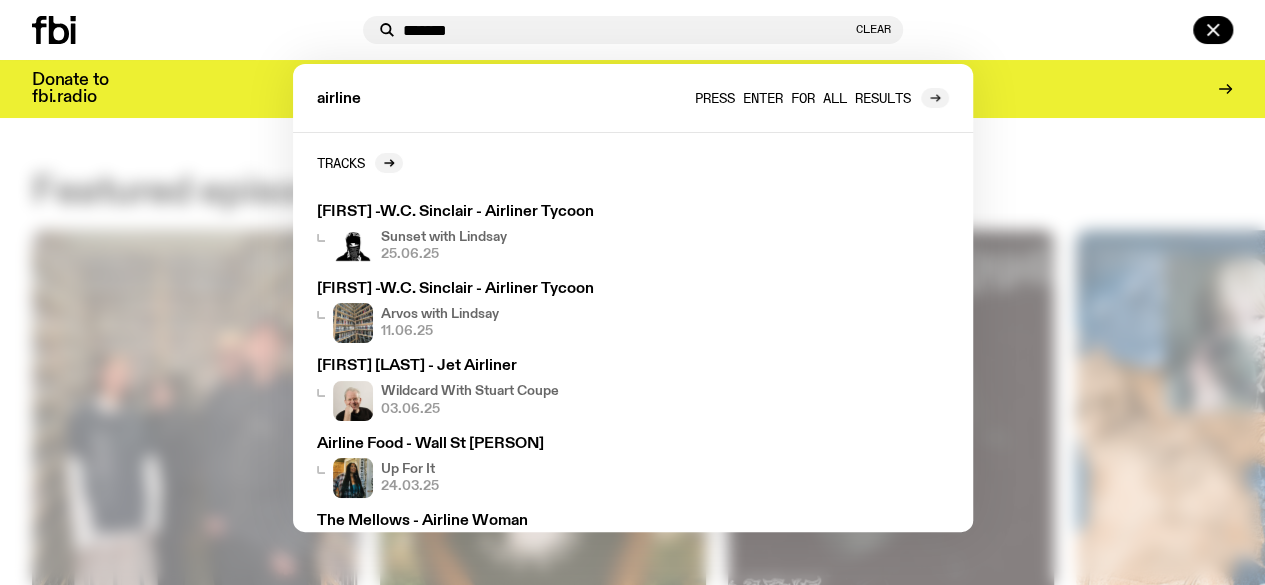 type on "*******" 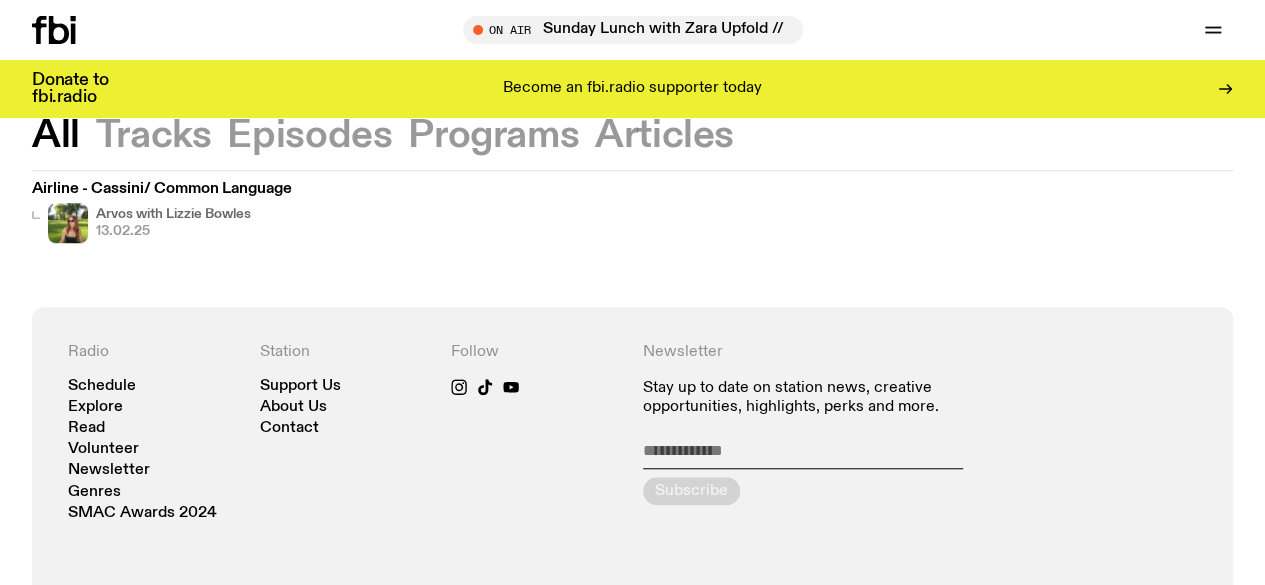 scroll, scrollTop: 410, scrollLeft: 0, axis: vertical 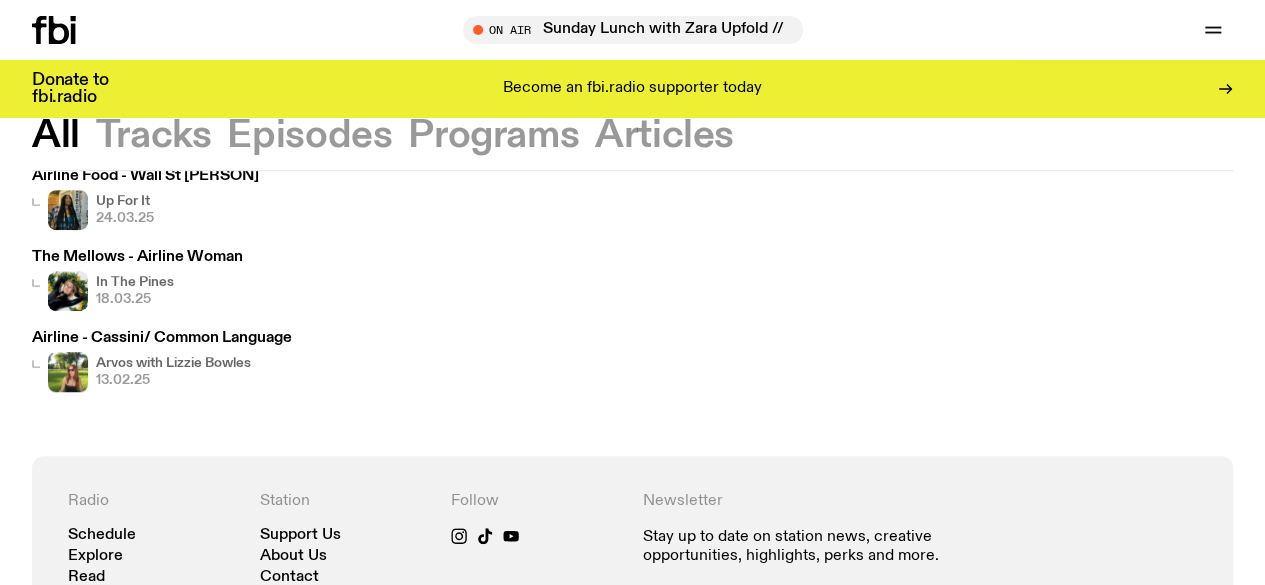 click on "Airline - Cassini/ Common Language" at bounding box center [162, 338] 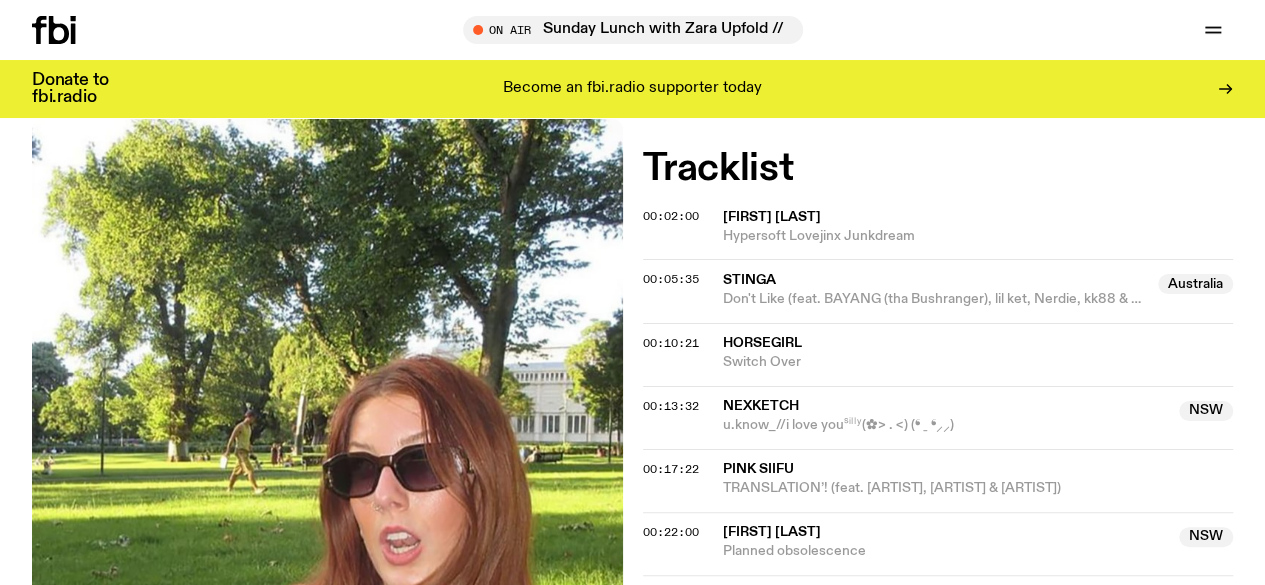 scroll, scrollTop: 0, scrollLeft: 0, axis: both 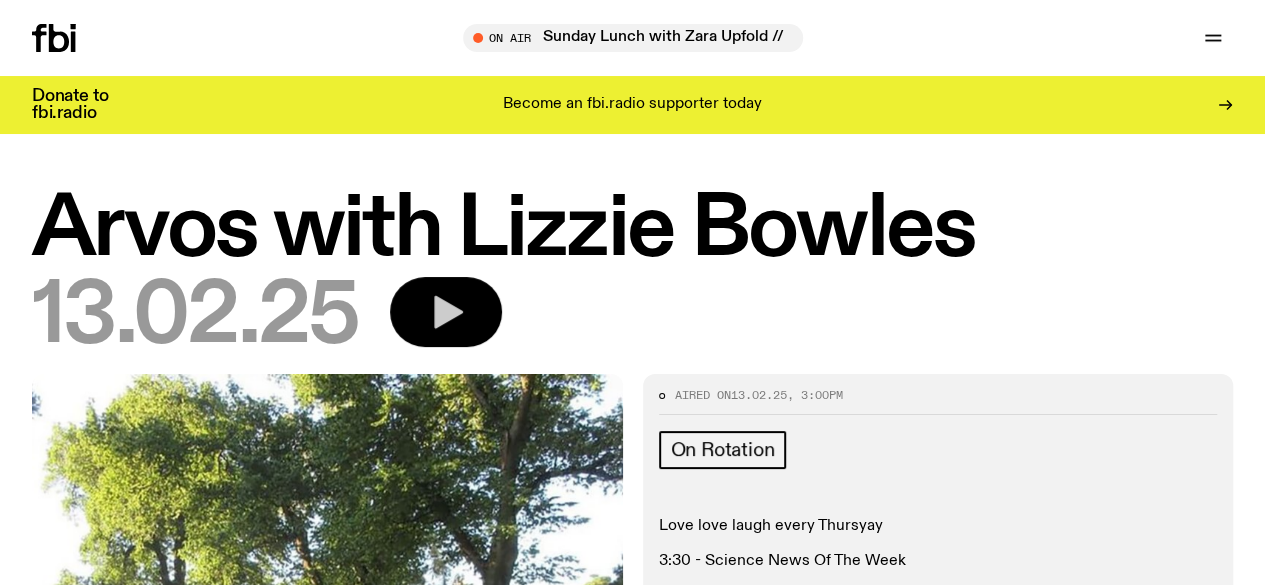 click 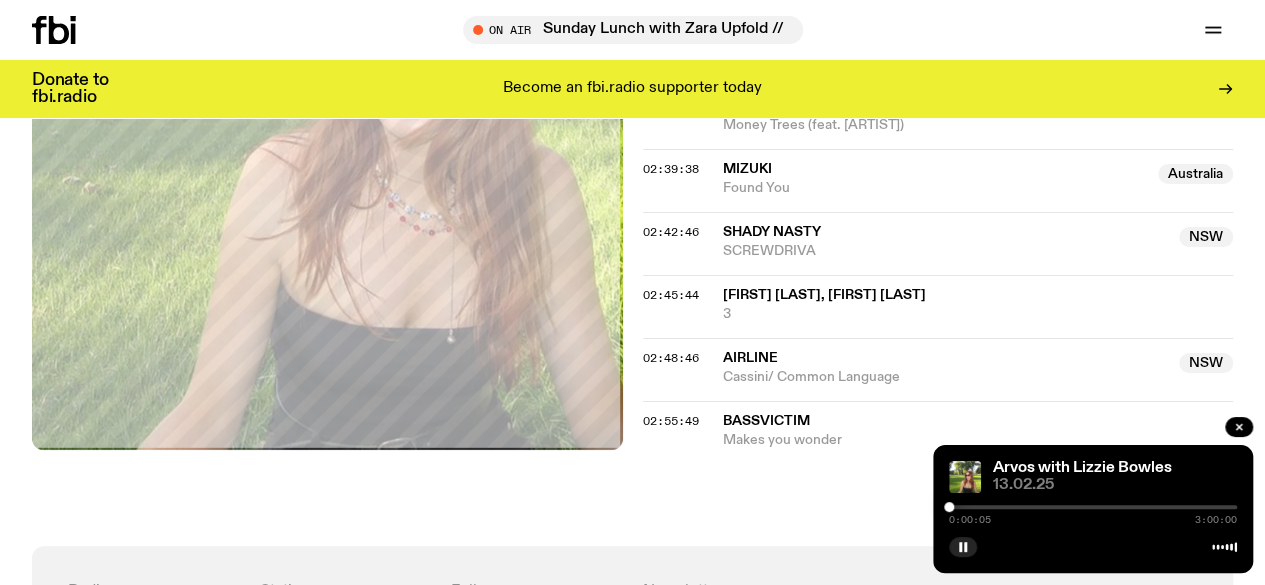 scroll, scrollTop: 3388, scrollLeft: 0, axis: vertical 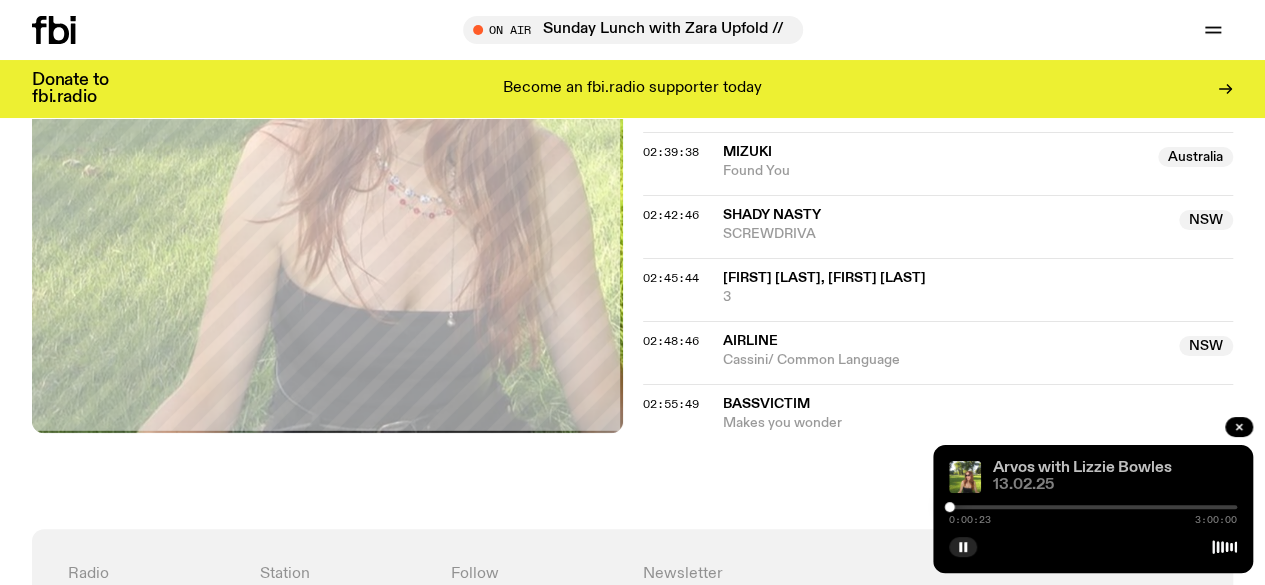 click on "Arvos with Lizzie Bowles" 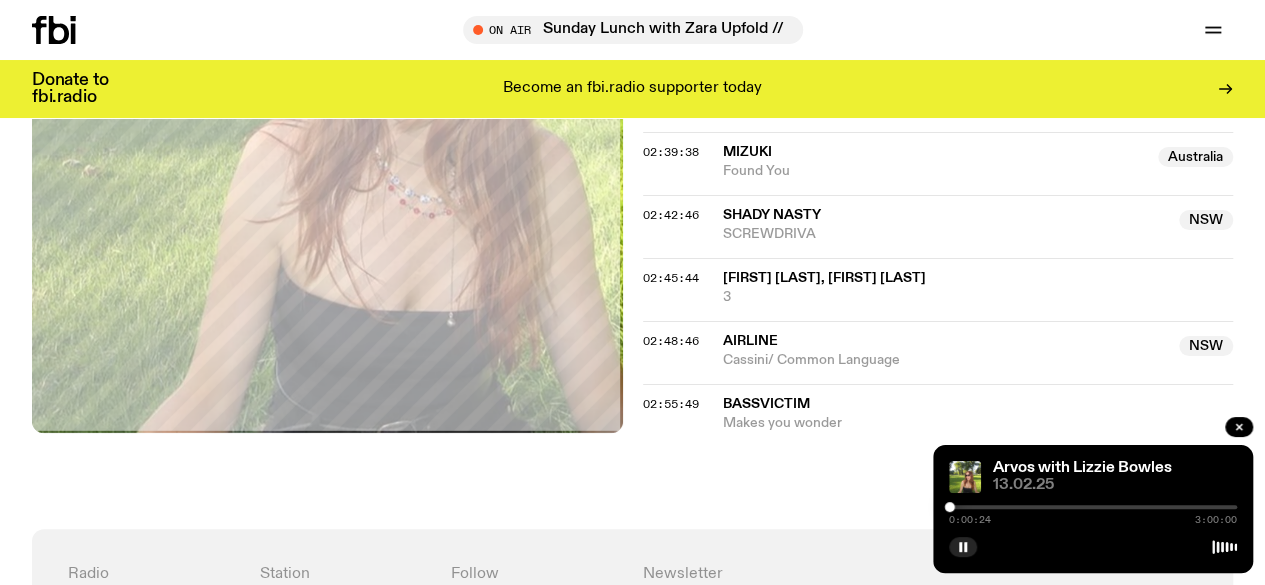click at bounding box center [1093, 545] 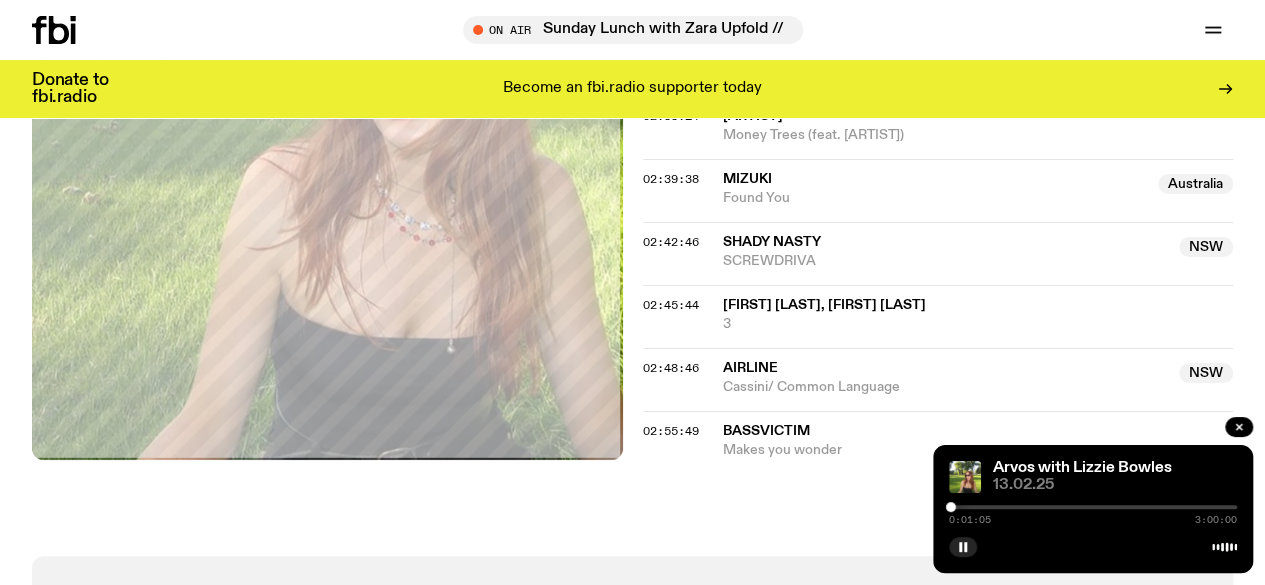 scroll, scrollTop: 3347, scrollLeft: 0, axis: vertical 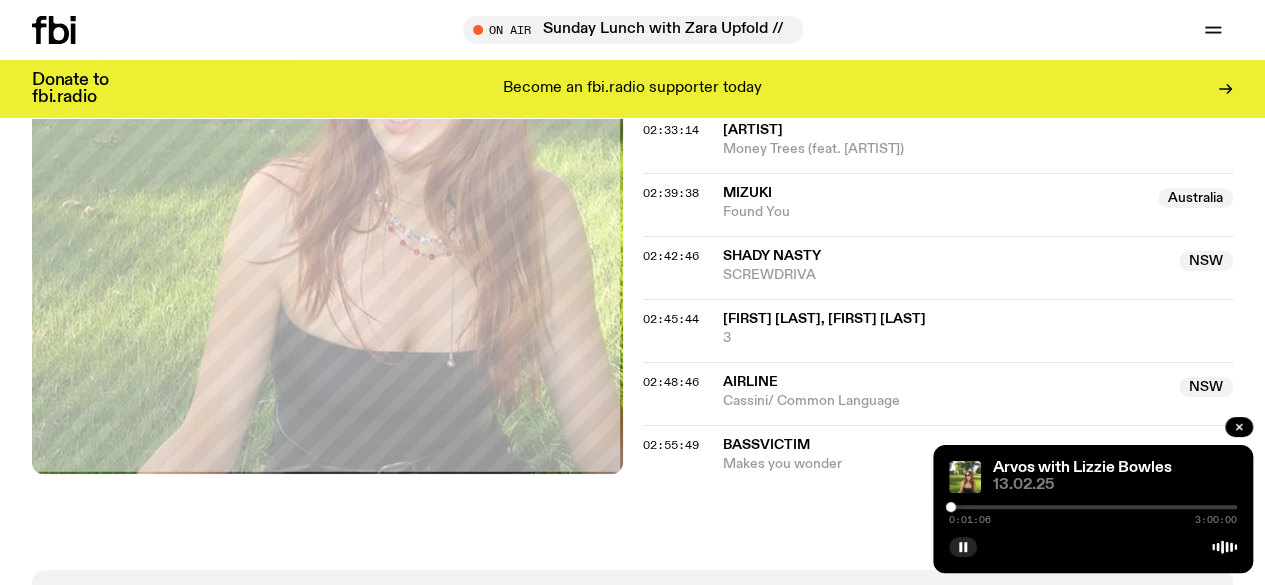 click on "Cassini/ Common Language" at bounding box center (945, 401) 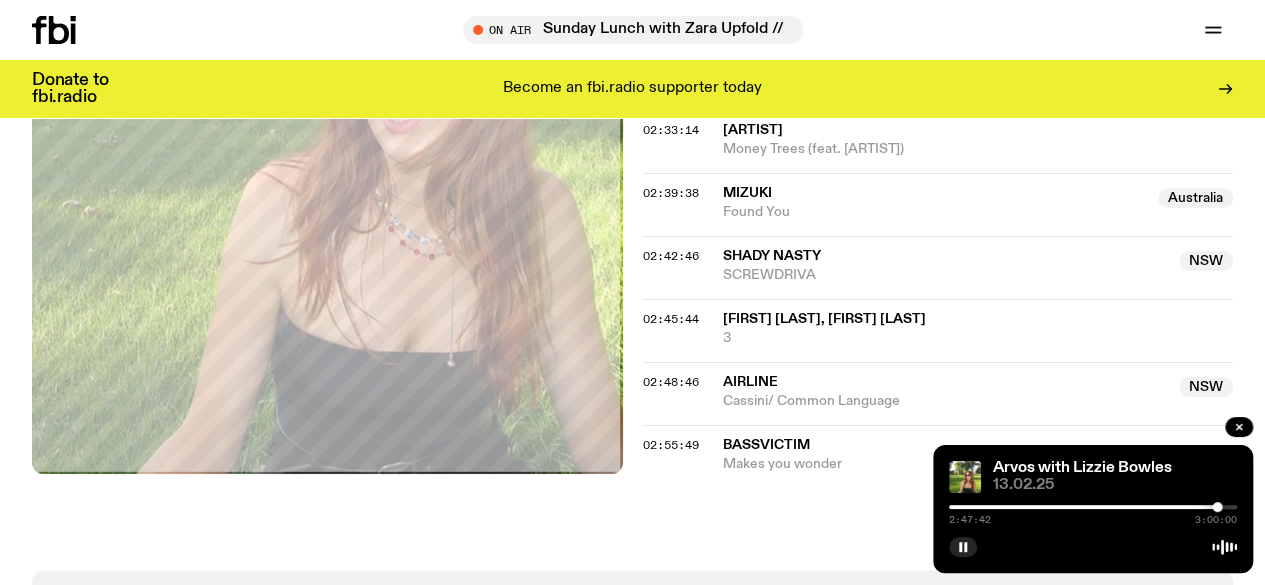 drag, startPoint x: 952, startPoint y: 508, endPoint x: 1216, endPoint y: 519, distance: 264.22906 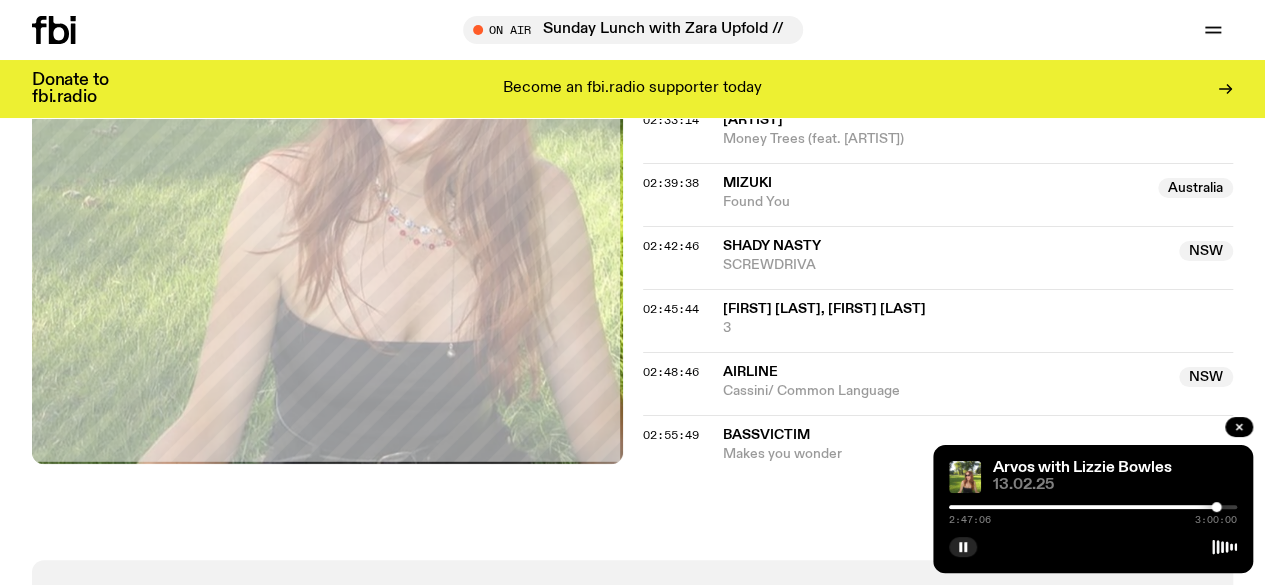 scroll, scrollTop: 3359, scrollLeft: 0, axis: vertical 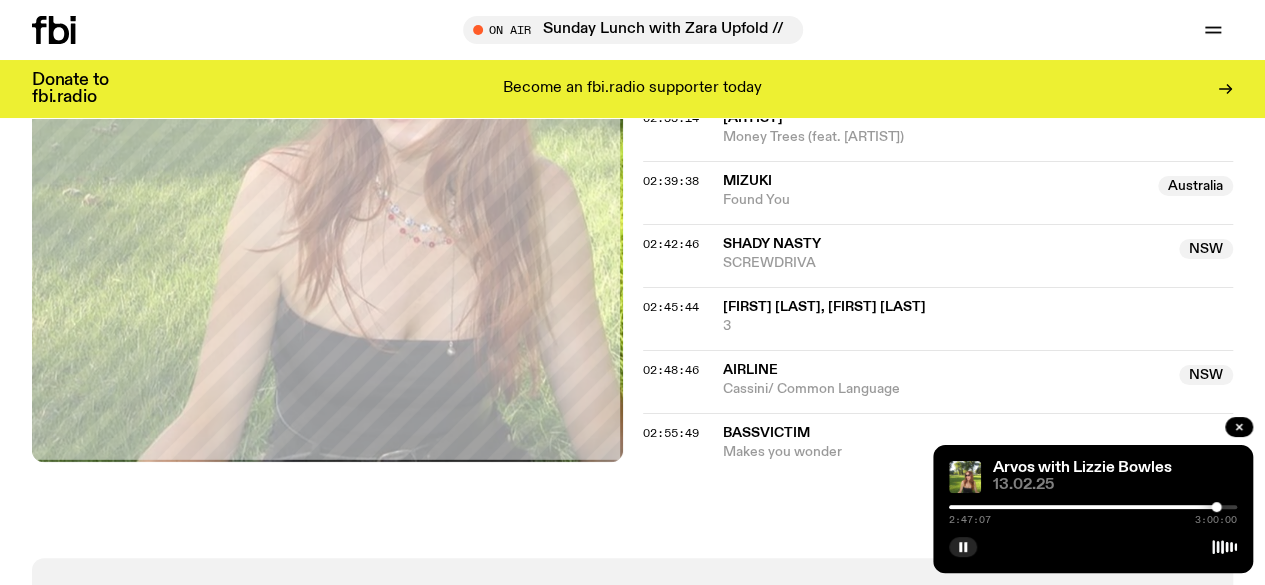 click on "Aired on 13.02.25 , 3:00pm On Rotation Love love laugh every Thursyay 3:30 - Science News Of The Week 4:30 - Culture Guide 5:30 - Throwback Thursday Tracklist More Episodes Tracklist 00:02:00 [FIRST] [LAST] Lovejinx Junkdream 00:05:35 STINGA Australia Don't Like (feat. BAYANG (tha Bushranger), lil ket, Nerdie, kk88 & TT) Australia 00:10:21 Horsegirl Switch Over 00:13:32 nexketch NSW u.know_//i love youˢⁱˡˡʸ(✿> . <) (❛ ˍ ❛⸝⸝) NSW 00:17:22 [FIRST] [LAST] TRANSLATION’! (feat. [ARTIST], [ARTIST] & [ARTIST]) 00:22:00 [FIRST] [LAST] NSW Planned obsolescence NSW 00:26:18 [FIRST] [LAST] Ocean Steppin (feat. [ARTIST]) 00:29:11 junk0 Australia BALLGOWN Australia 00:32:24 Science New of the Week The benefits of replacing lawns with native flora 00:38:29 Quiet Light Aurora 00:41:55 Djrum A Tune For Us 00:48:38 Matahara Australia Flying Kites Australia 00:51:35 Everything Is Recorded Swamp Dream #3 (feat. [ARTIST]) 00:56:17 Solvent OS Frat Boy Ego Death 01:00:46 Track 7 More" 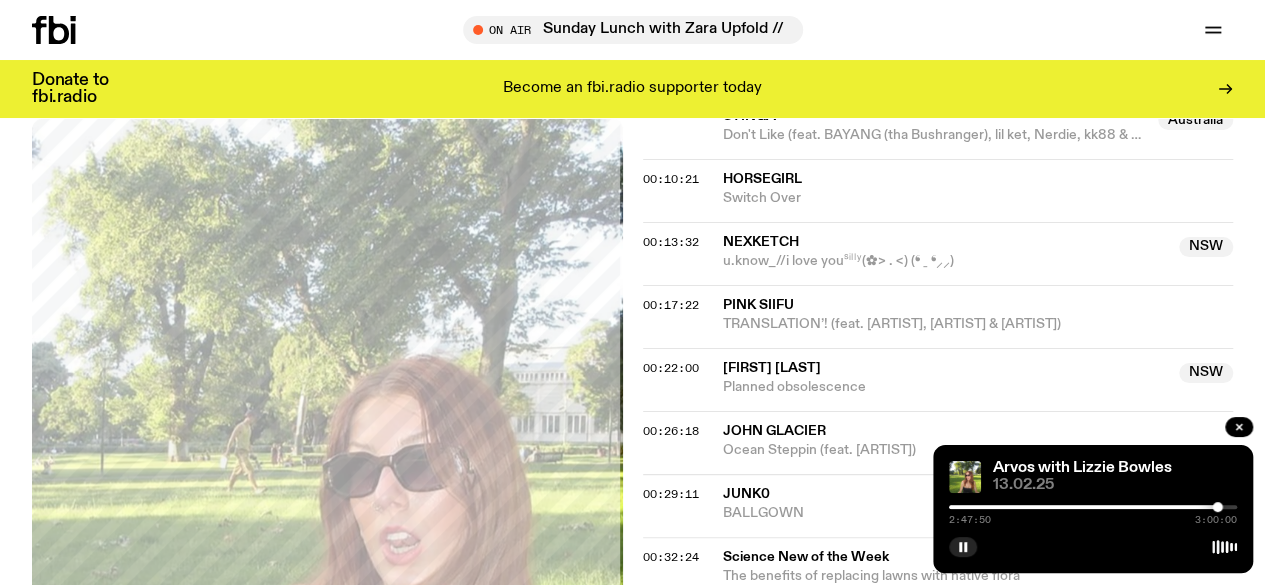 scroll, scrollTop: 0, scrollLeft: 0, axis: both 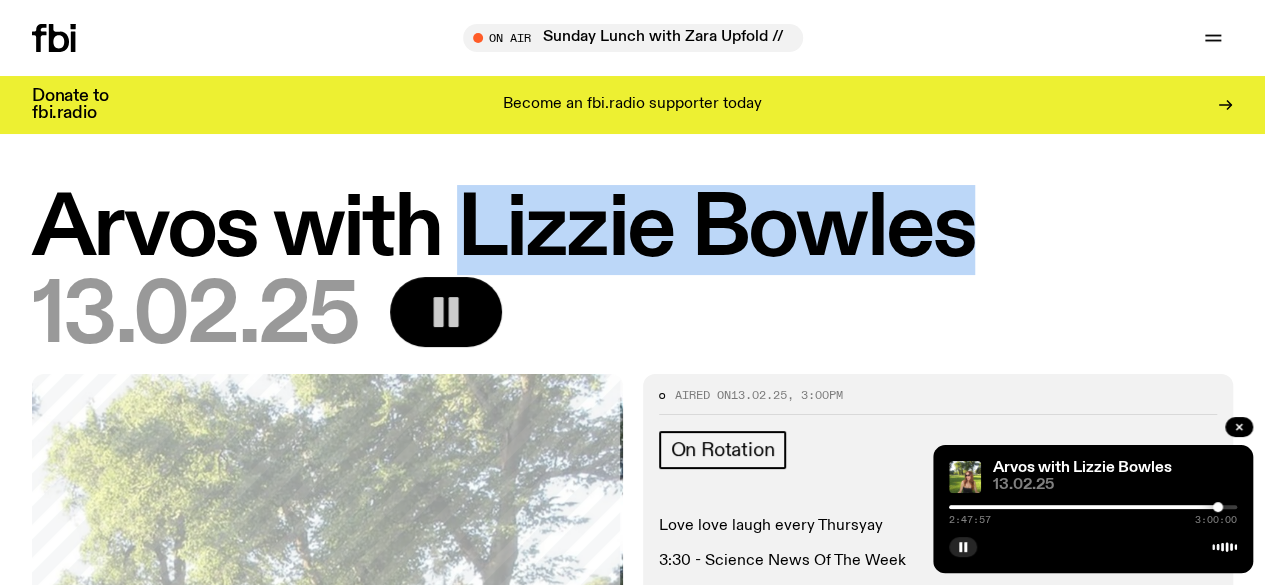 drag, startPoint x: 502, startPoint y: 227, endPoint x: 1084, endPoint y: 246, distance: 582.31006 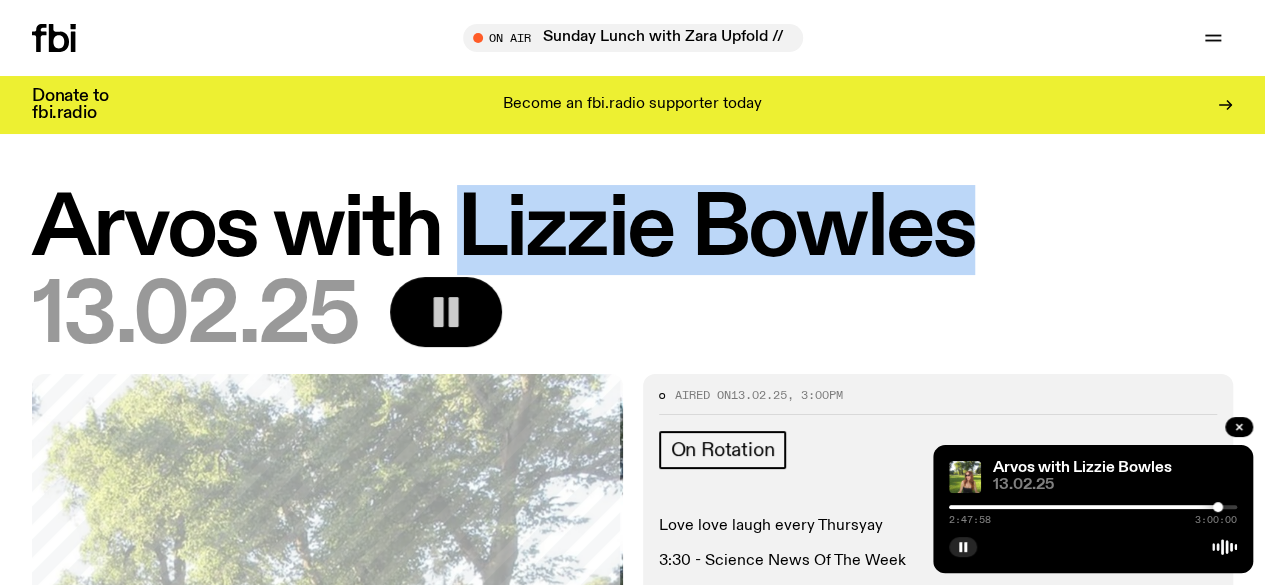 copy on "[FIRST] [LAST]" 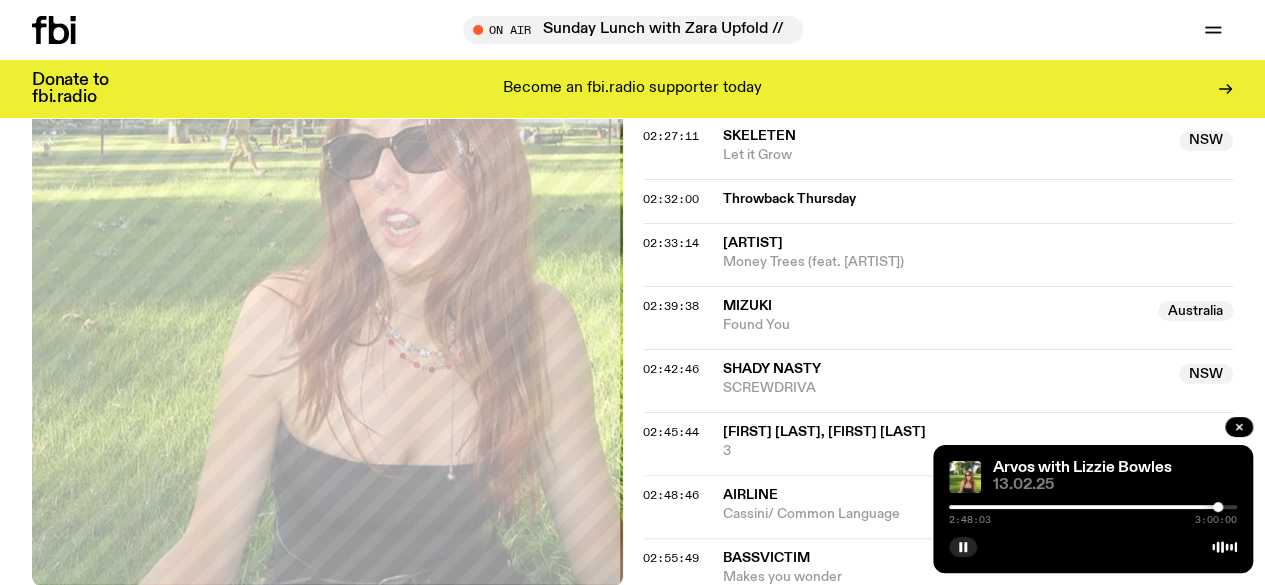 scroll, scrollTop: 3229, scrollLeft: 0, axis: vertical 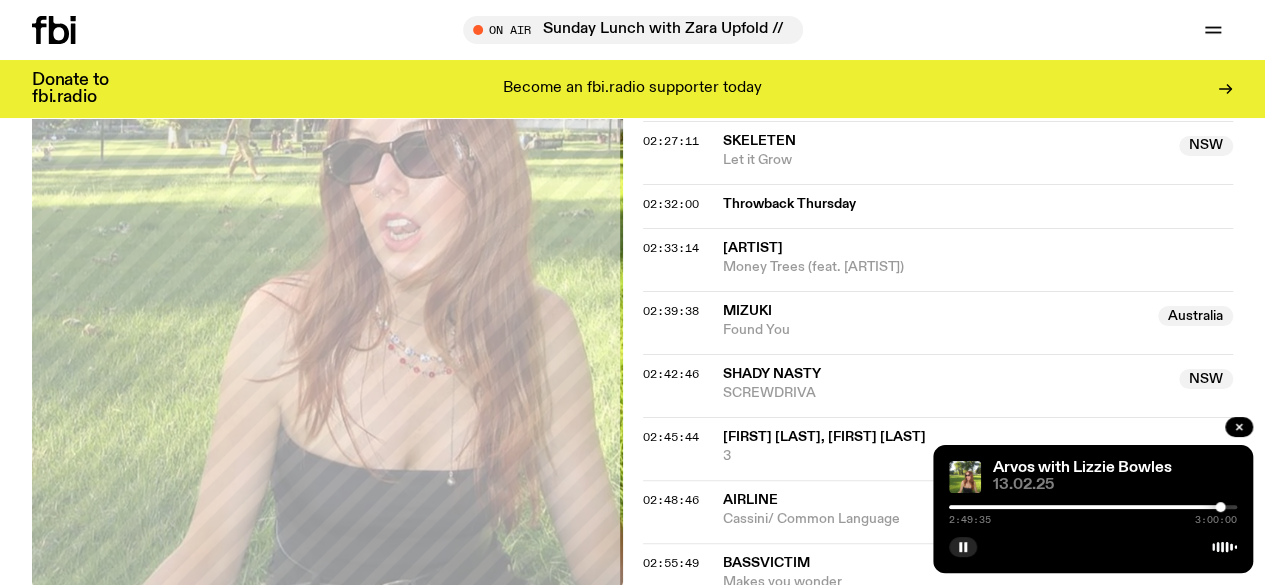 click at bounding box center (1220, 507) 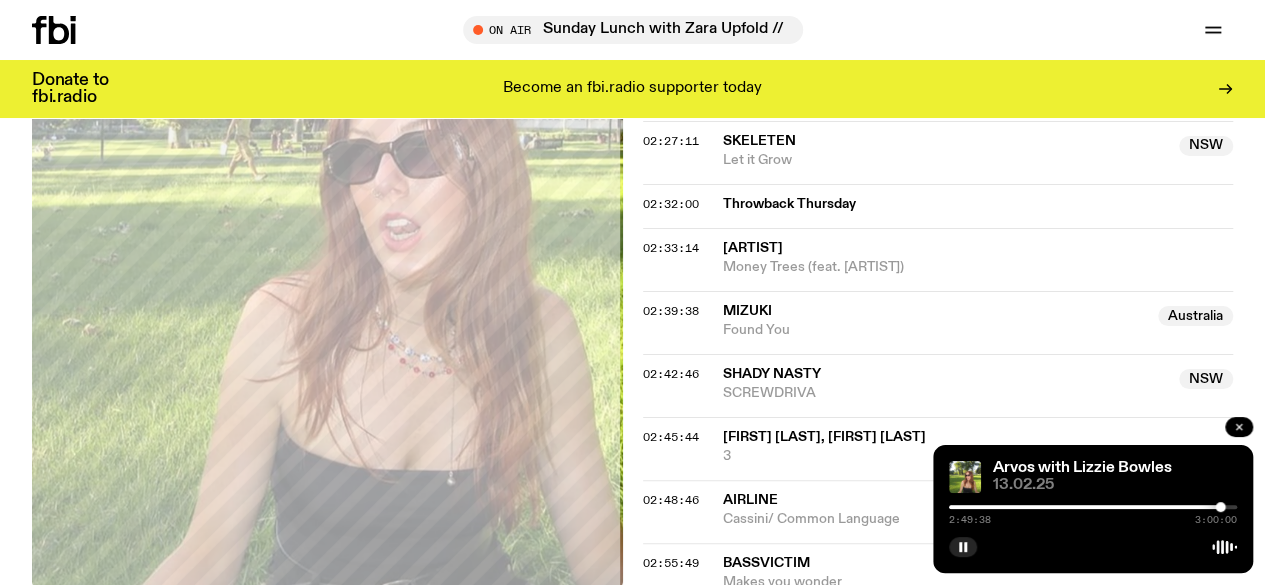 click 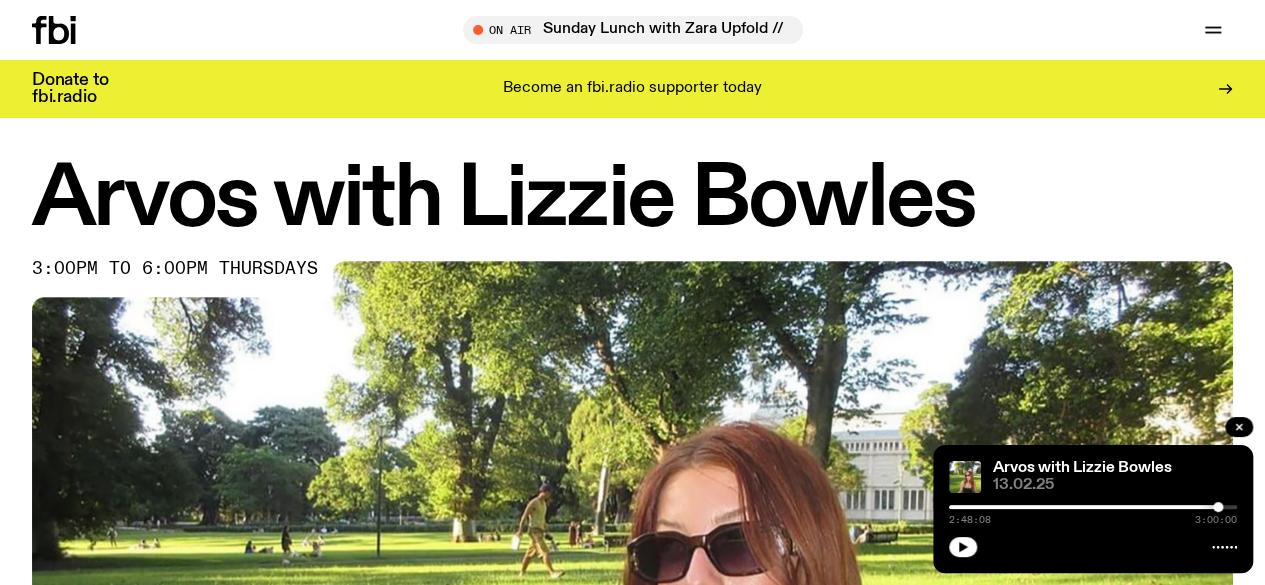 scroll, scrollTop: 0, scrollLeft: 0, axis: both 